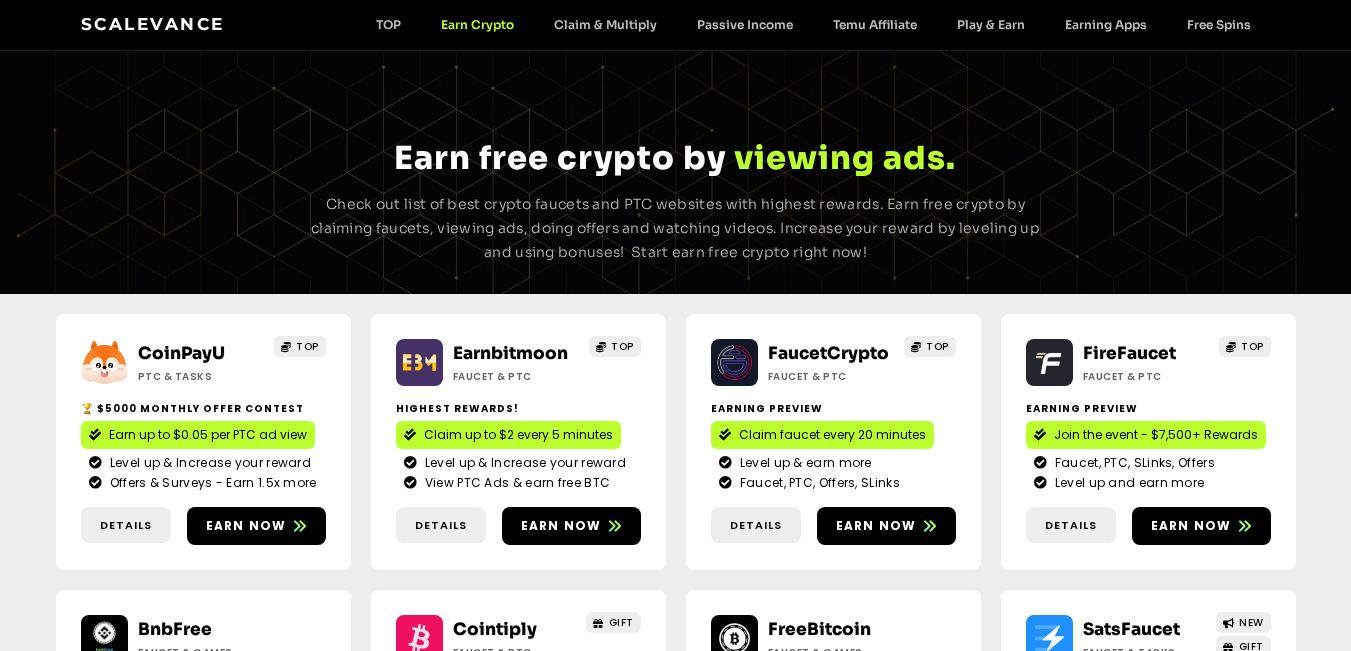 scroll, scrollTop: 0, scrollLeft: 0, axis: both 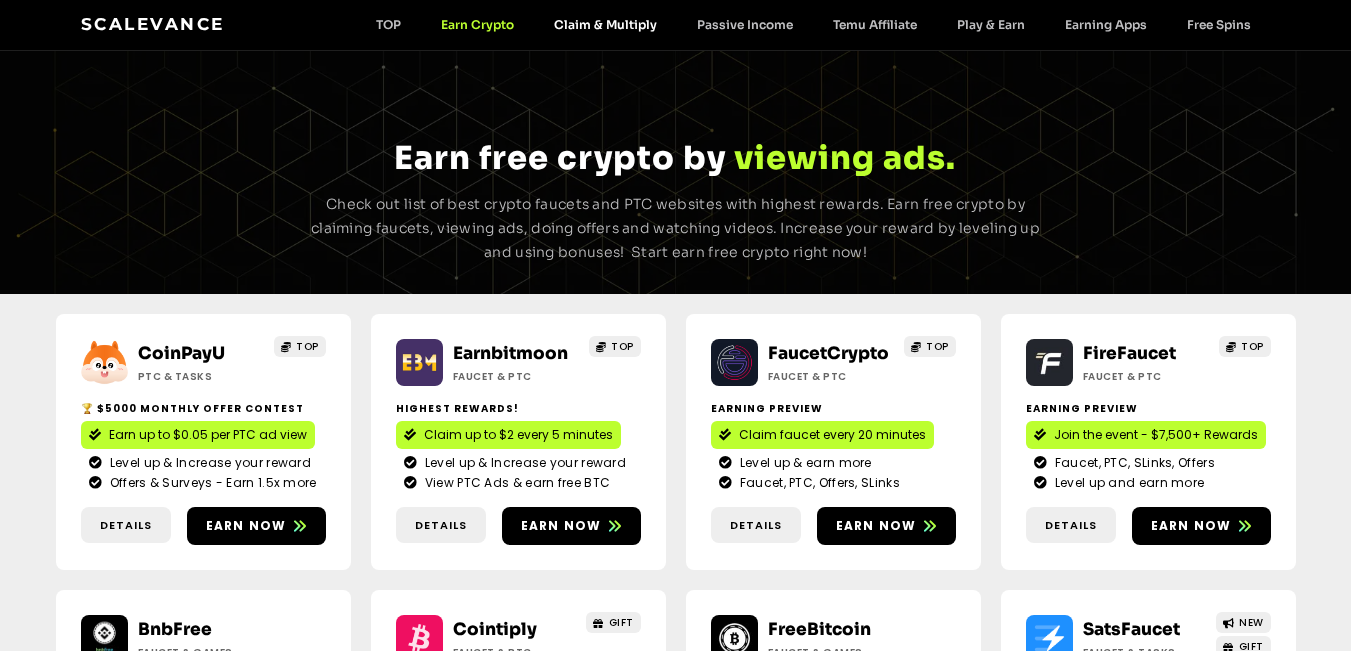 click on "Claim & Multiply" 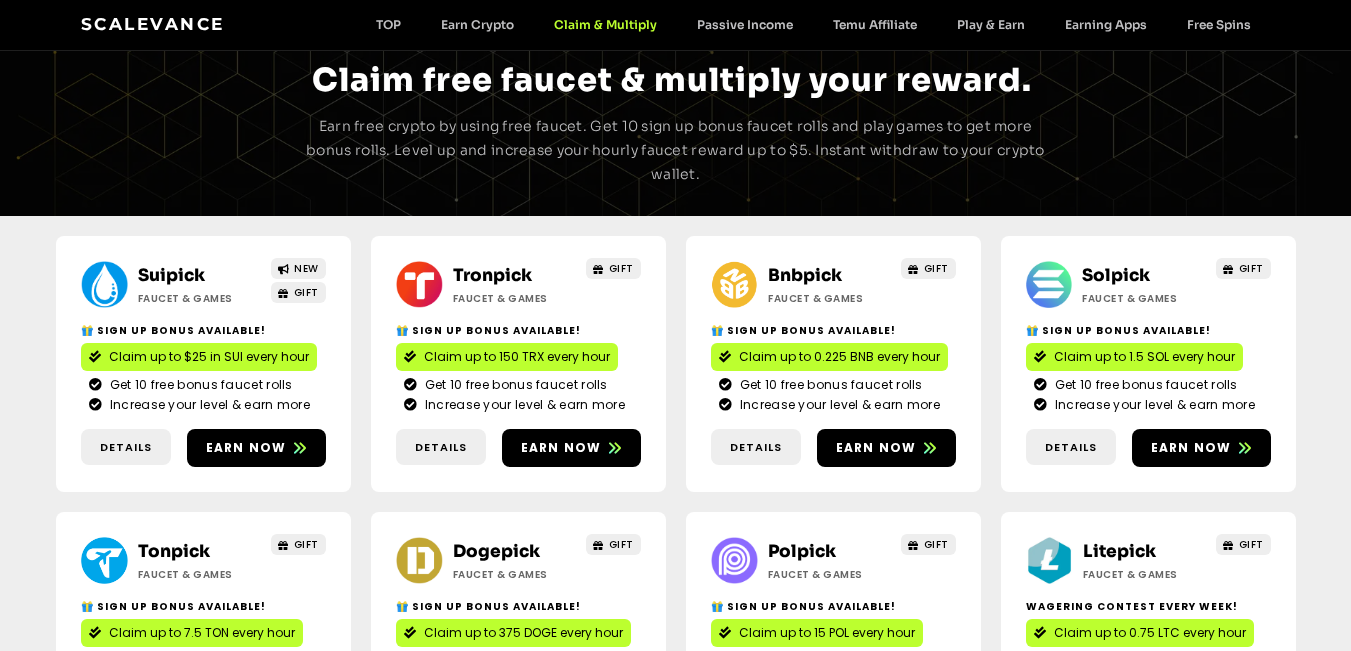 scroll, scrollTop: 120, scrollLeft: 0, axis: vertical 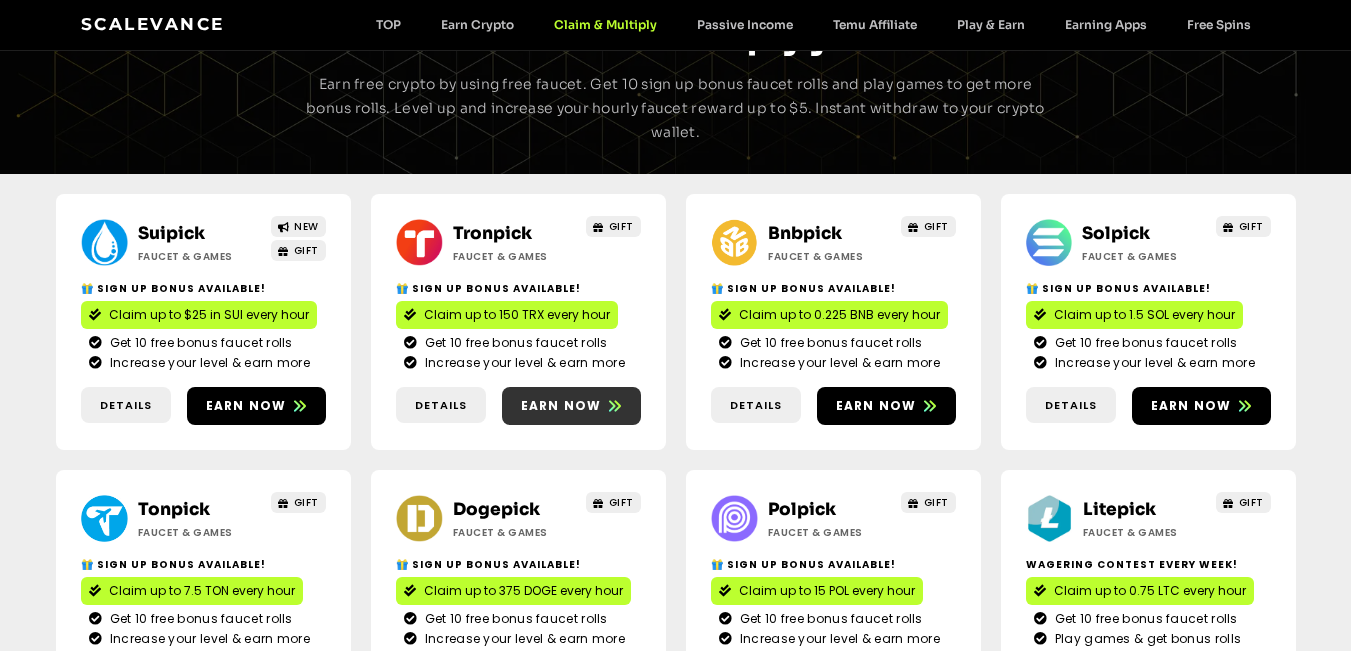click on "Earn now" at bounding box center (561, 406) 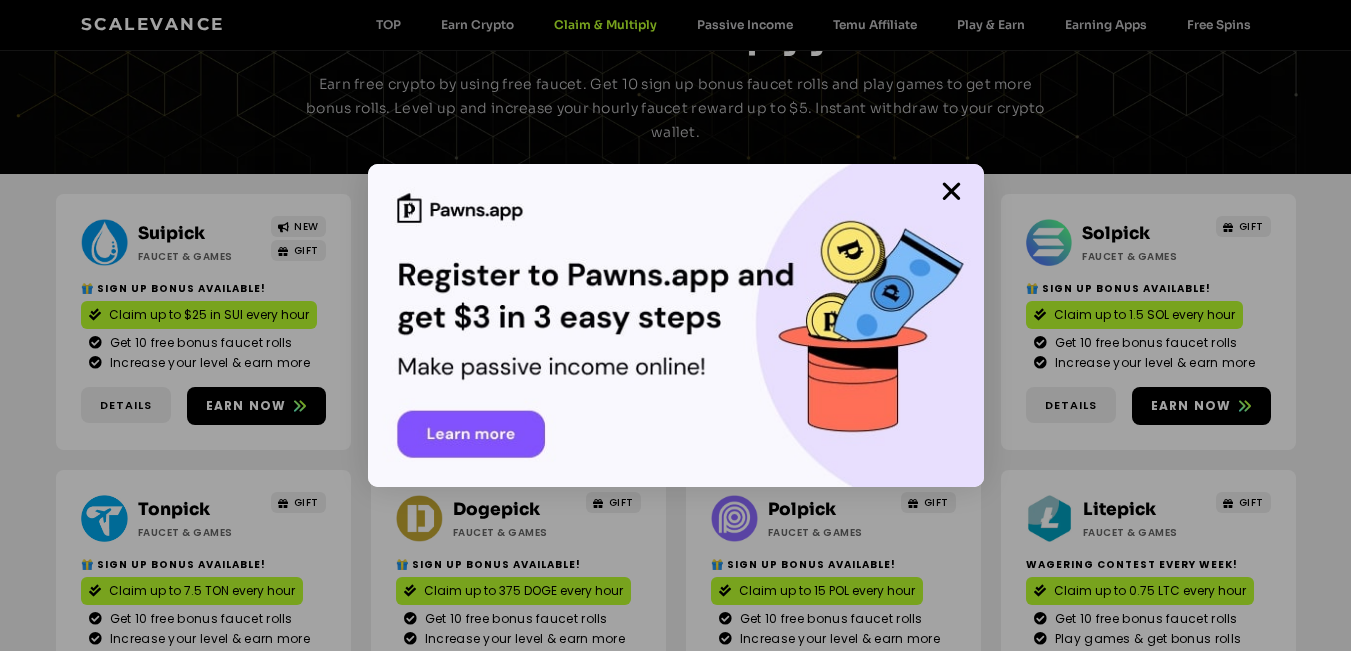 drag, startPoint x: 946, startPoint y: 194, endPoint x: 938, endPoint y: 179, distance: 17 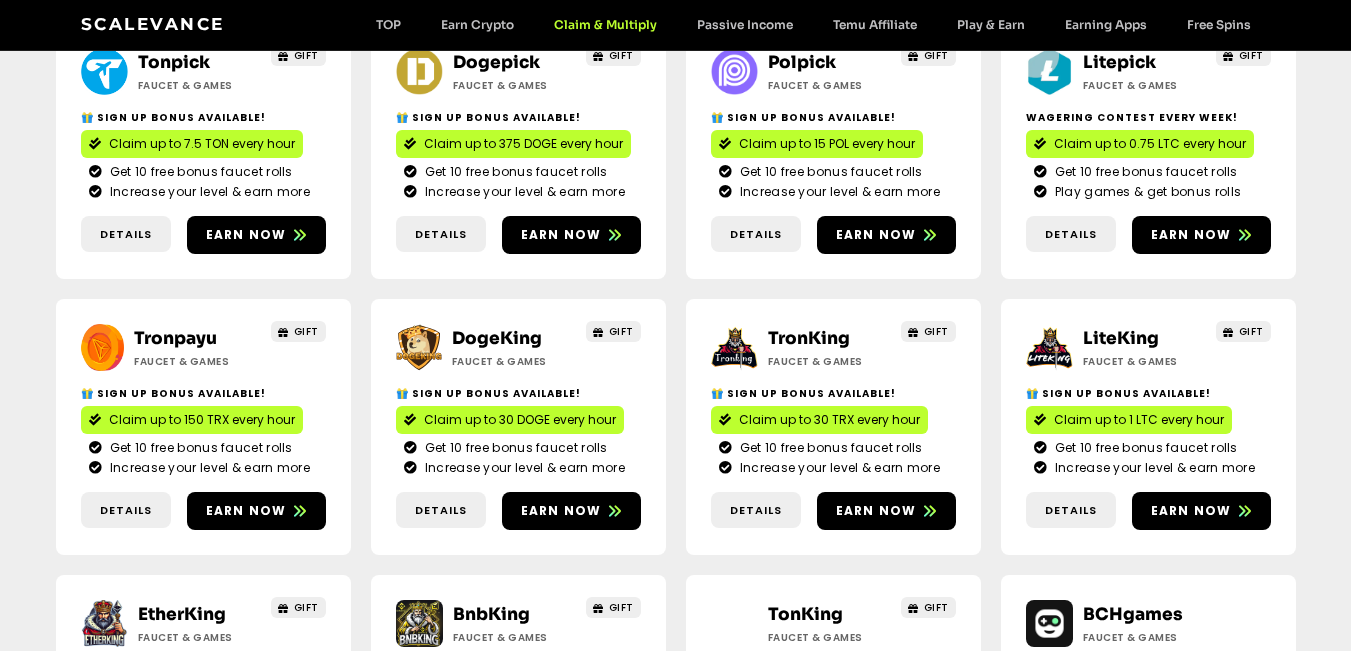 scroll, scrollTop: 360, scrollLeft: 0, axis: vertical 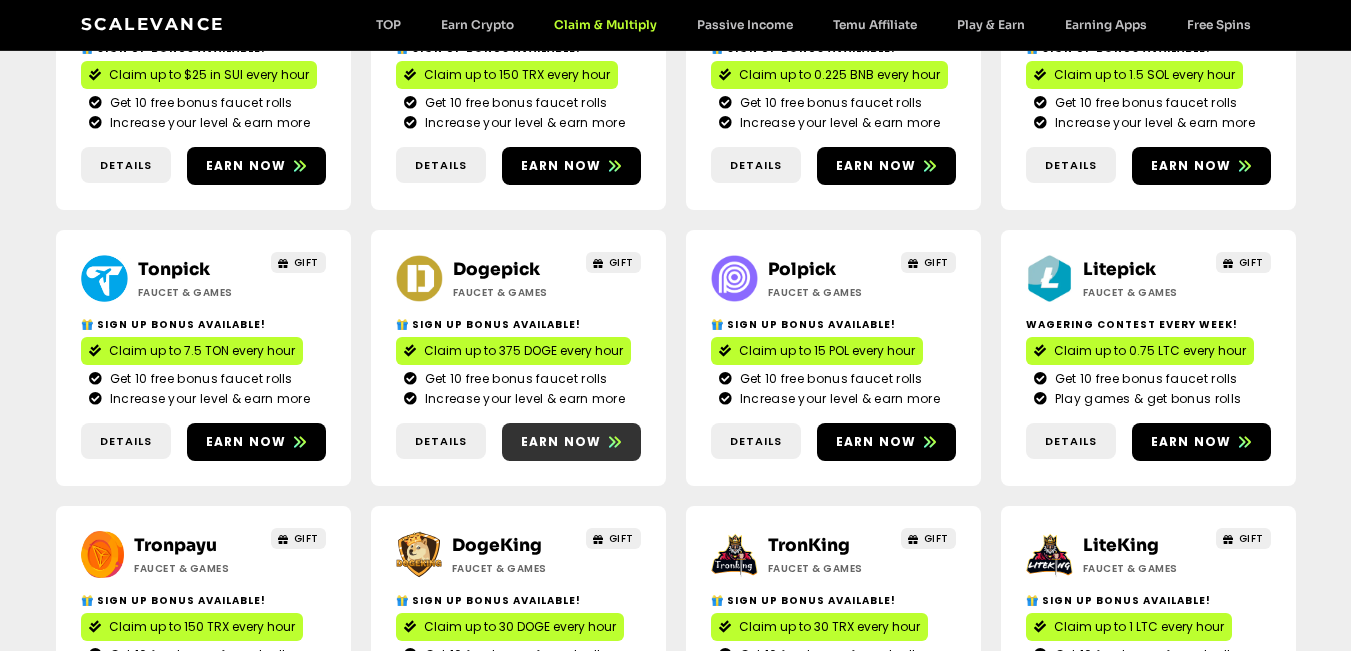 click on "Earn now" at bounding box center (561, 442) 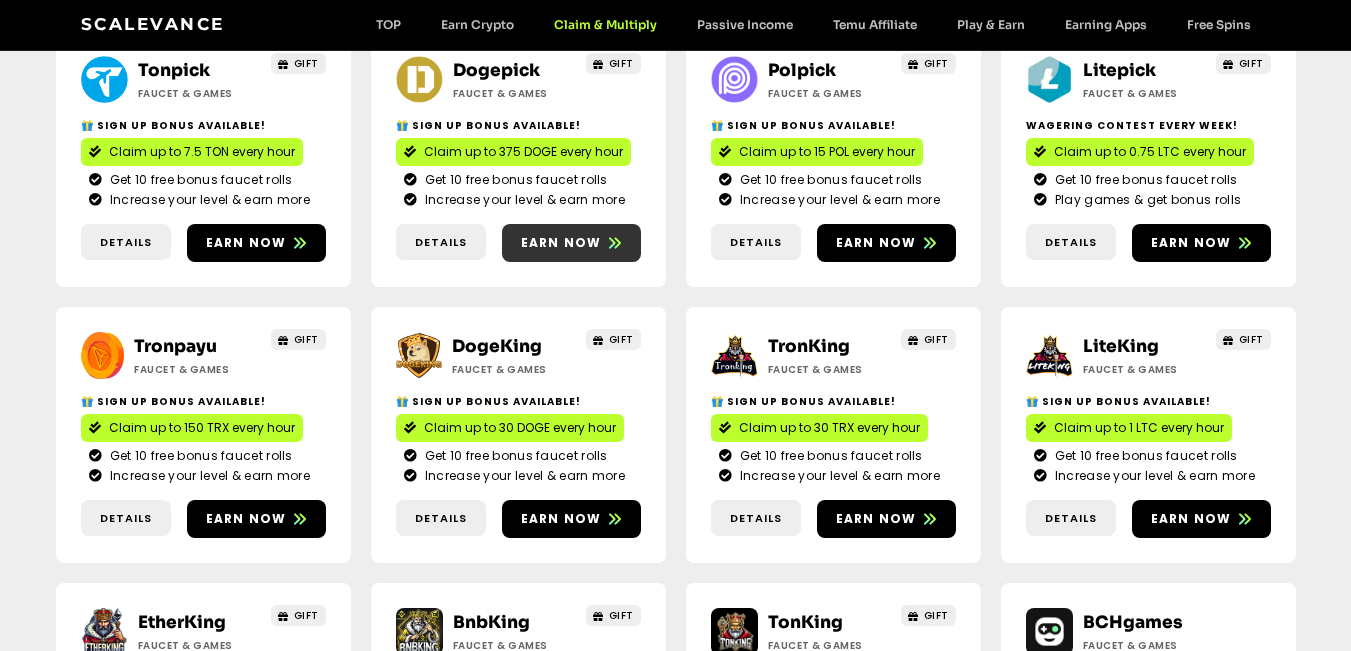 scroll, scrollTop: 600, scrollLeft: 0, axis: vertical 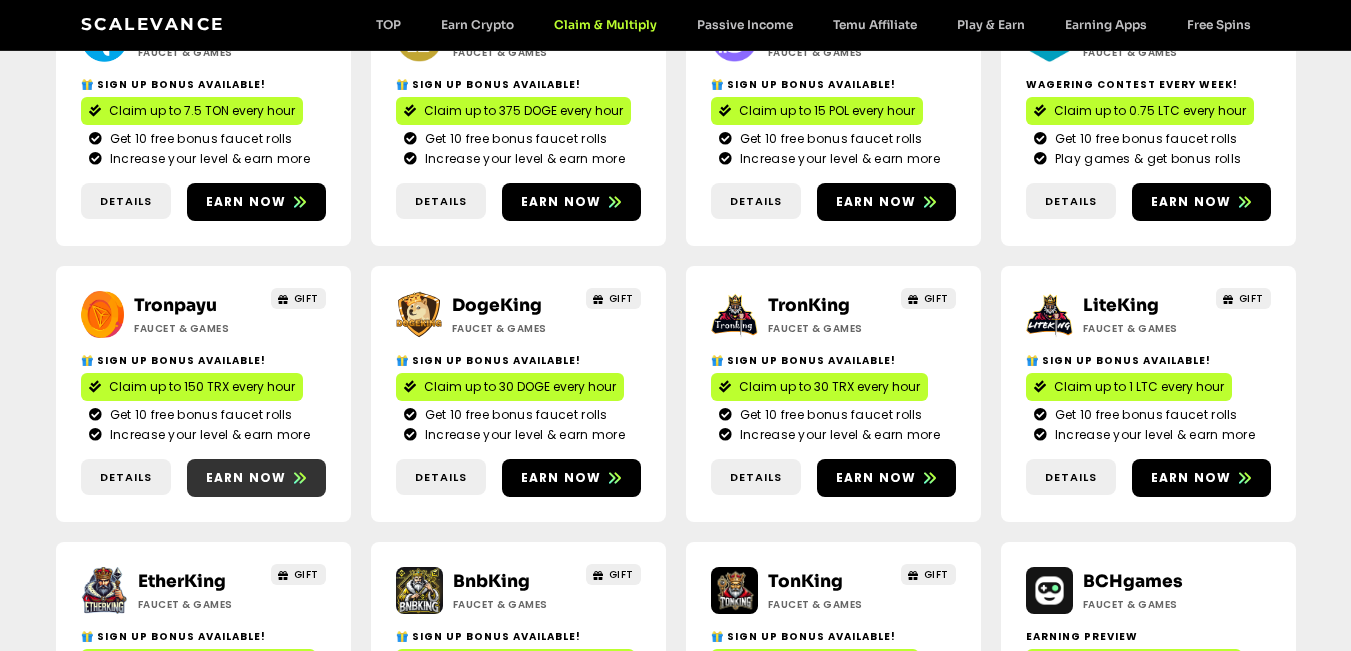 click on "Earn now" at bounding box center [256, 478] 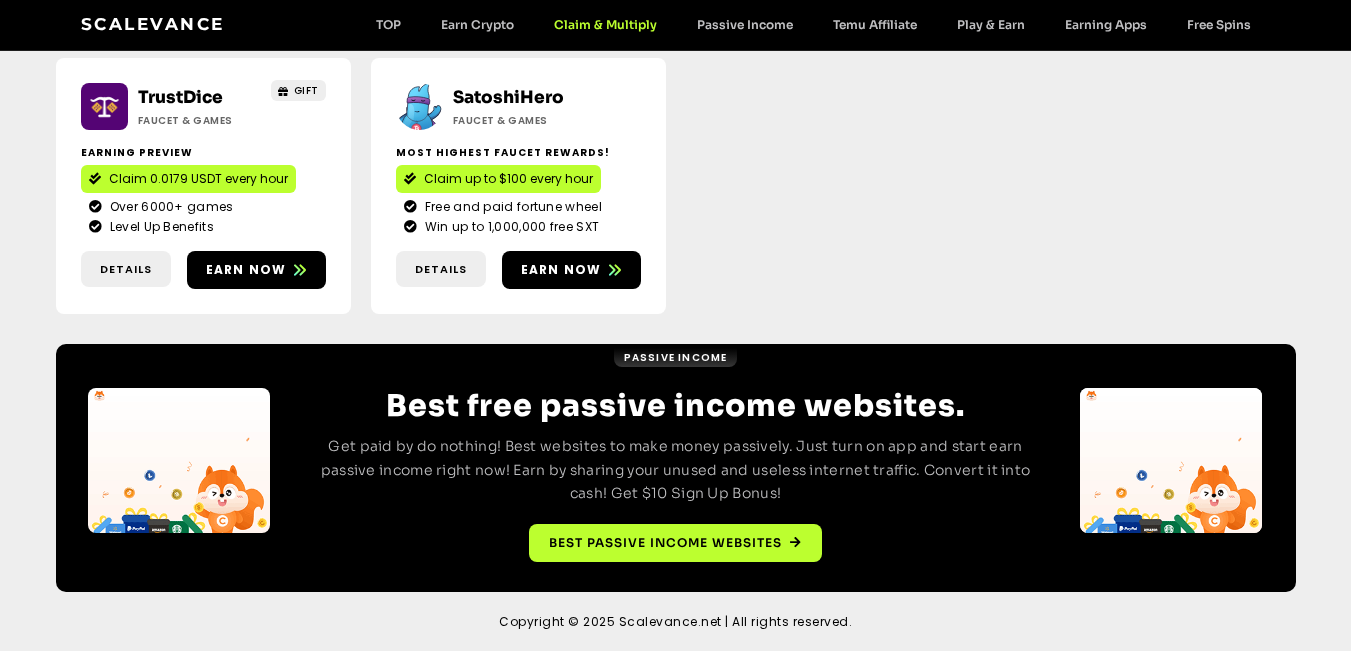 scroll, scrollTop: 760, scrollLeft: 0, axis: vertical 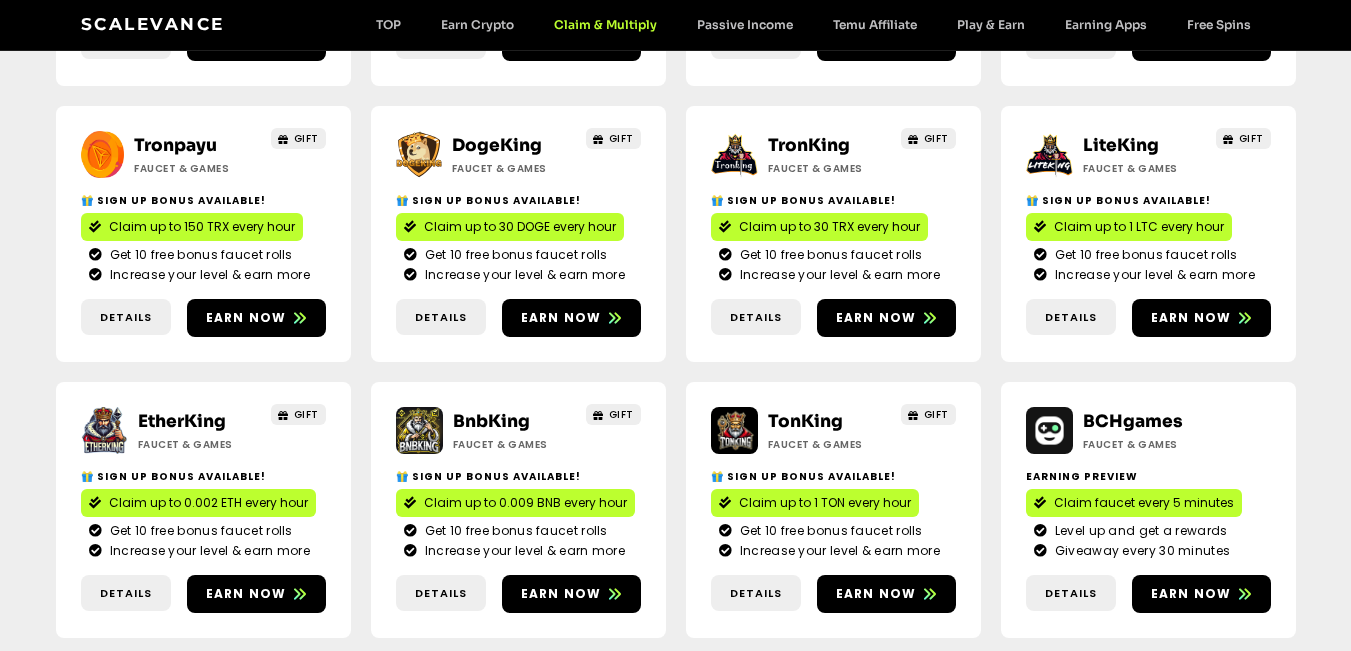 click on "Scalevance
TOP
Earn Crypto
Claim & Multiply
Passive Income
Temu Affiliate
Play & Earn
Earning Apps
Free Spins
TOP
Earn Crypto
Claim & Multiply
Passive Income
Temu Affiliate
Play & Earn
Earning Apps
Free Spins" at bounding box center (676, 25) 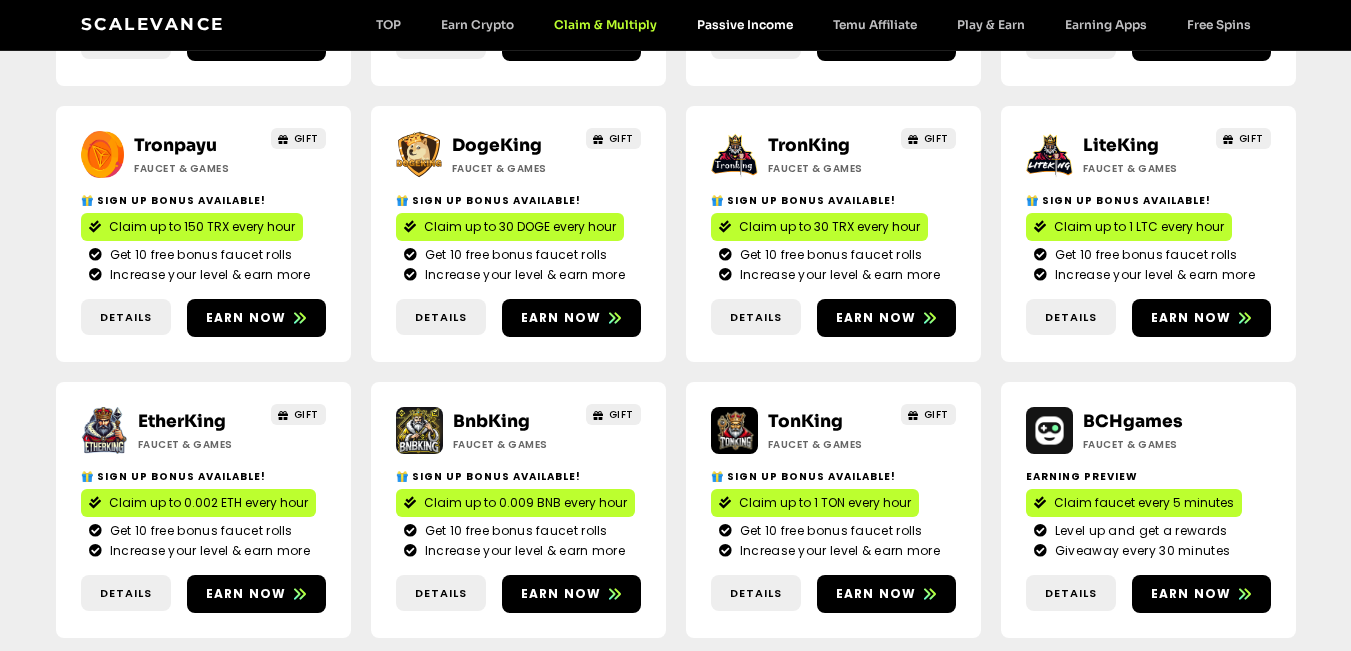 click on "Passive Income" 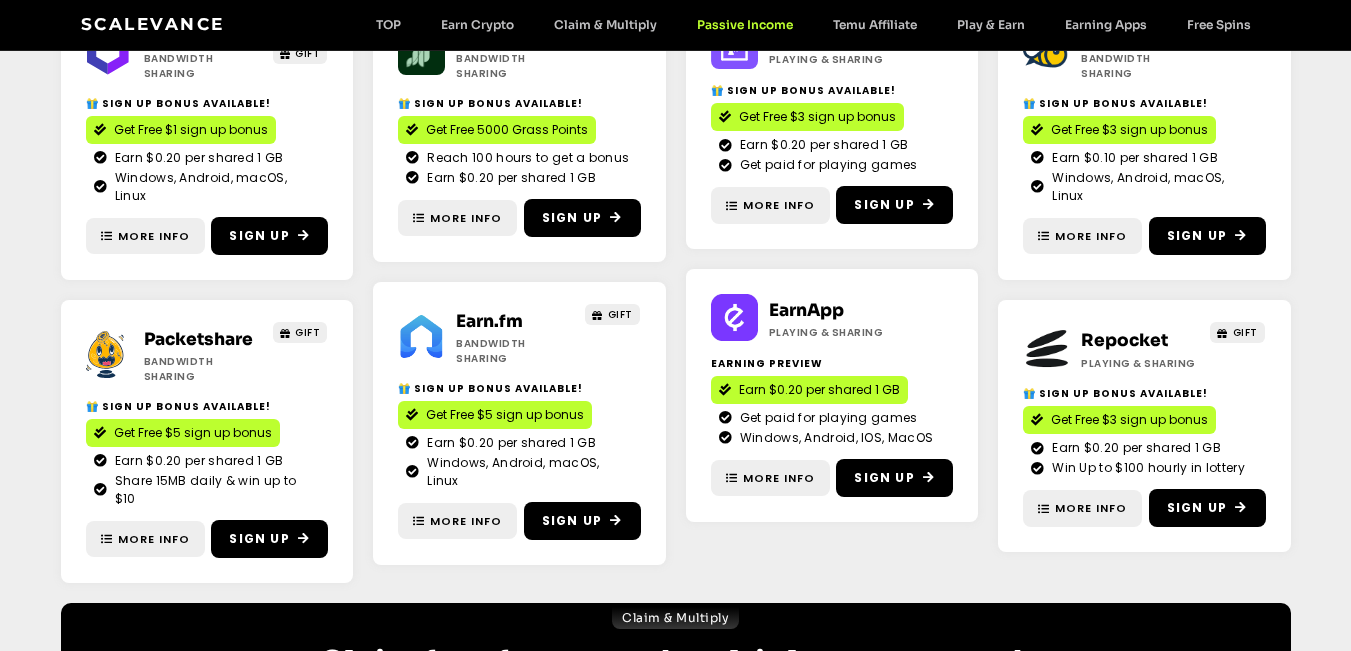 scroll, scrollTop: 372, scrollLeft: 0, axis: vertical 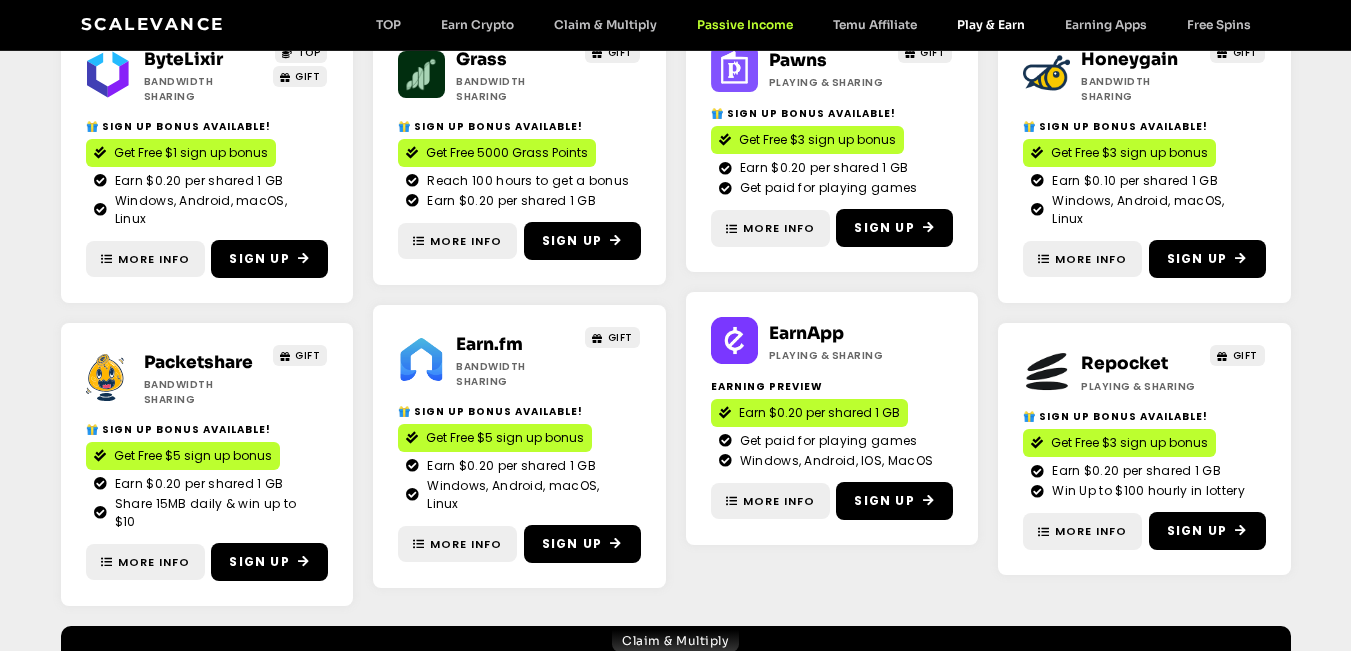 click on "Play & Earn" 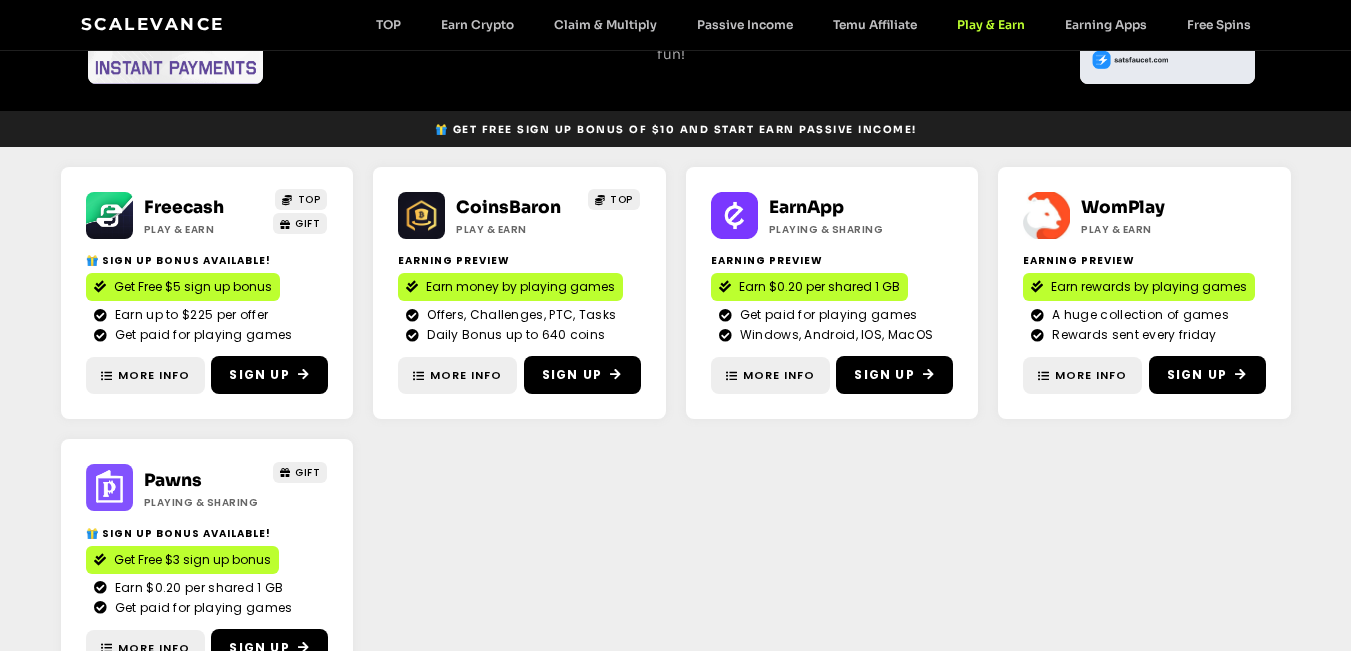 scroll, scrollTop: 0, scrollLeft: 0, axis: both 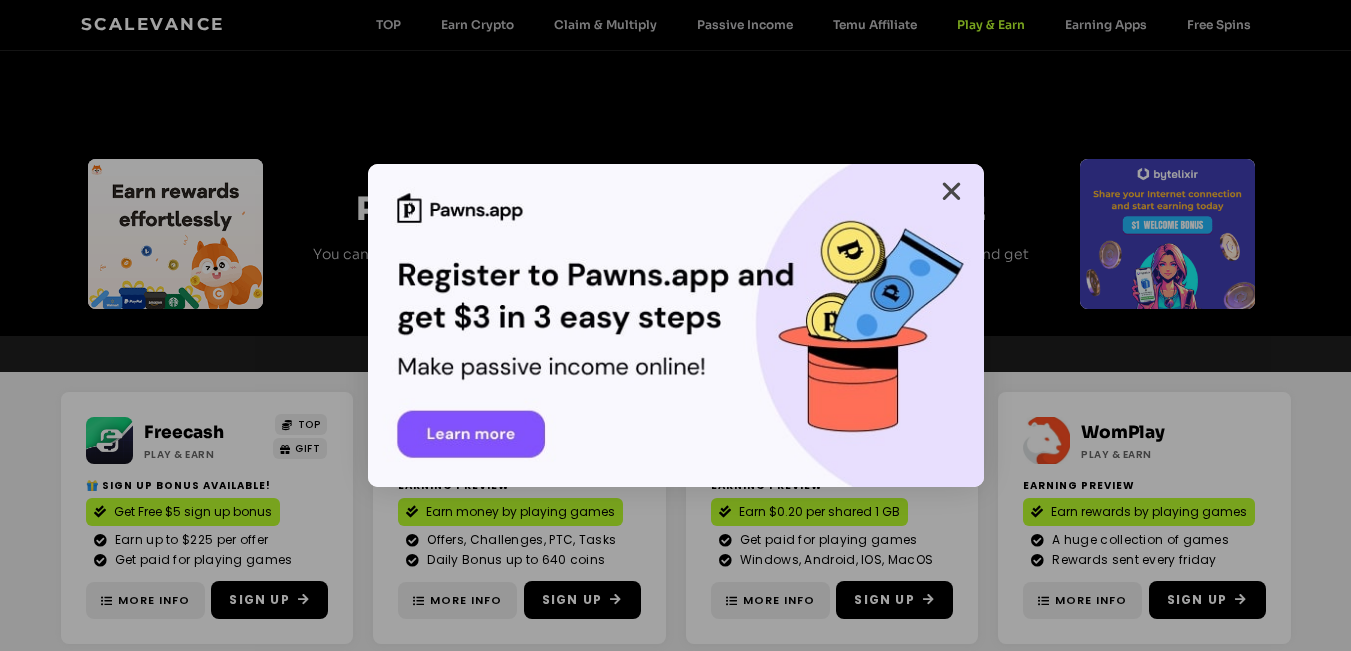 click at bounding box center [951, 191] 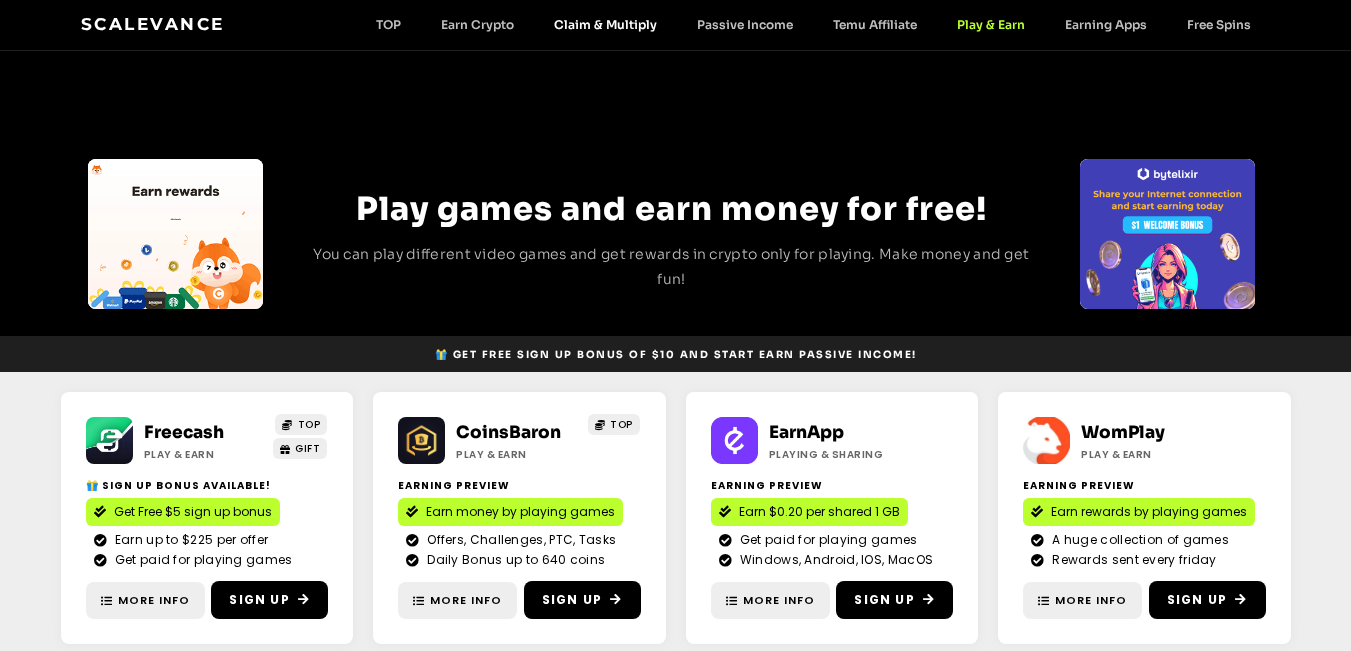 click on "Claim & Multiply" 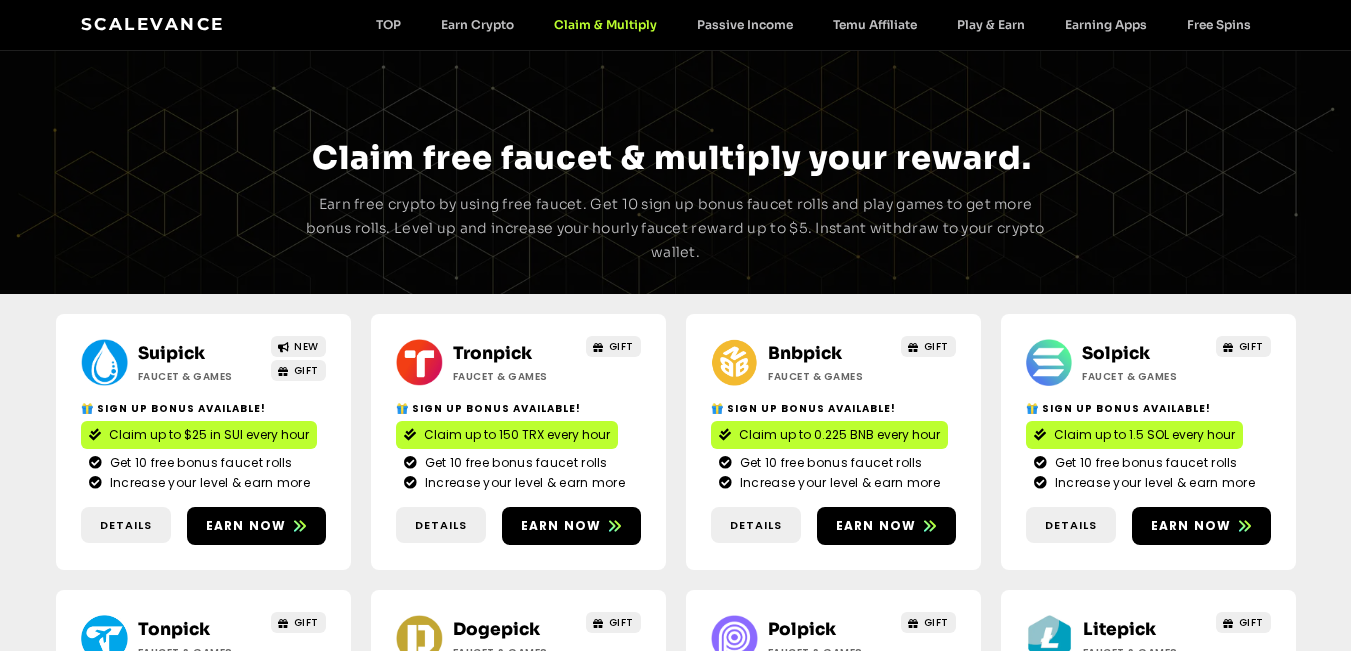 scroll, scrollTop: 0, scrollLeft: 0, axis: both 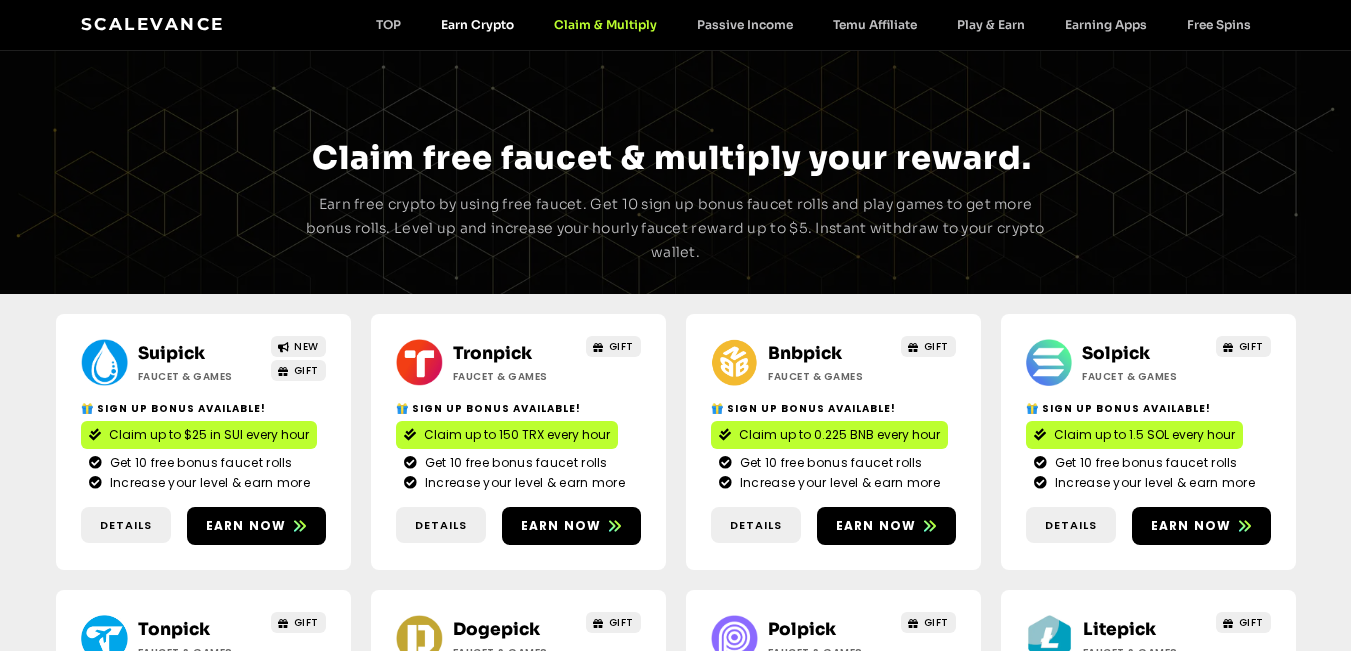 click on "Earn Crypto" 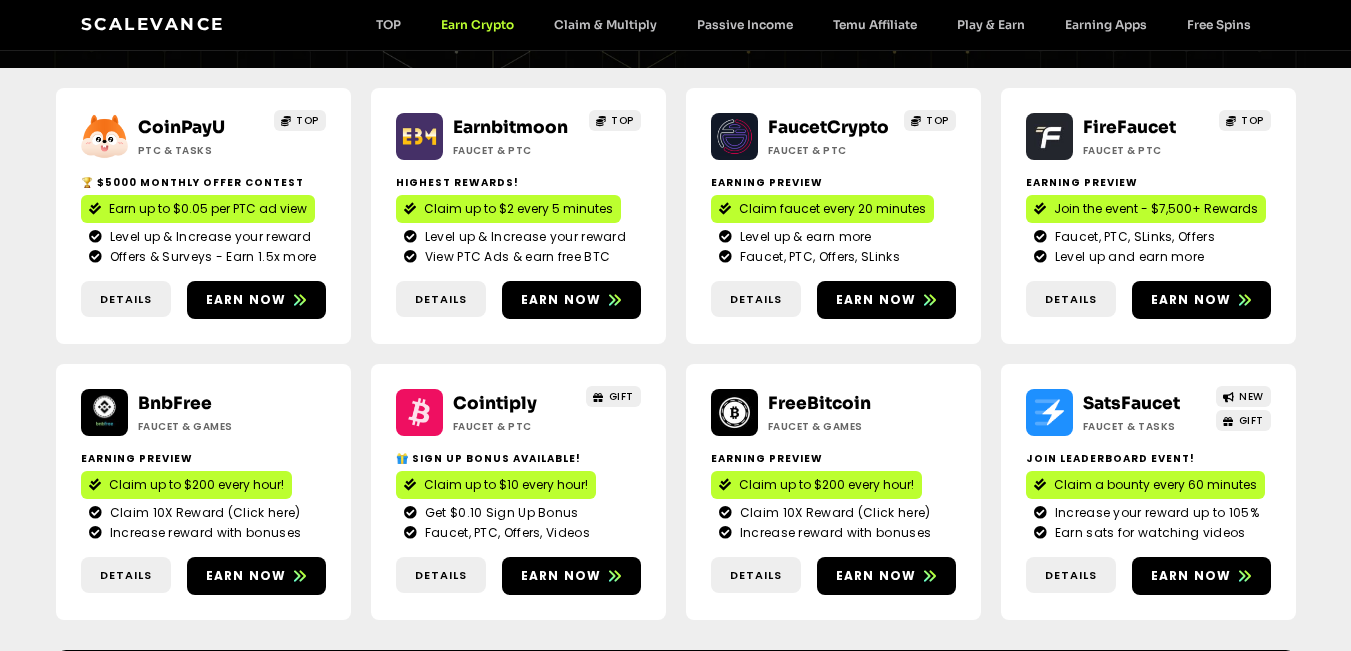 scroll, scrollTop: 120, scrollLeft: 0, axis: vertical 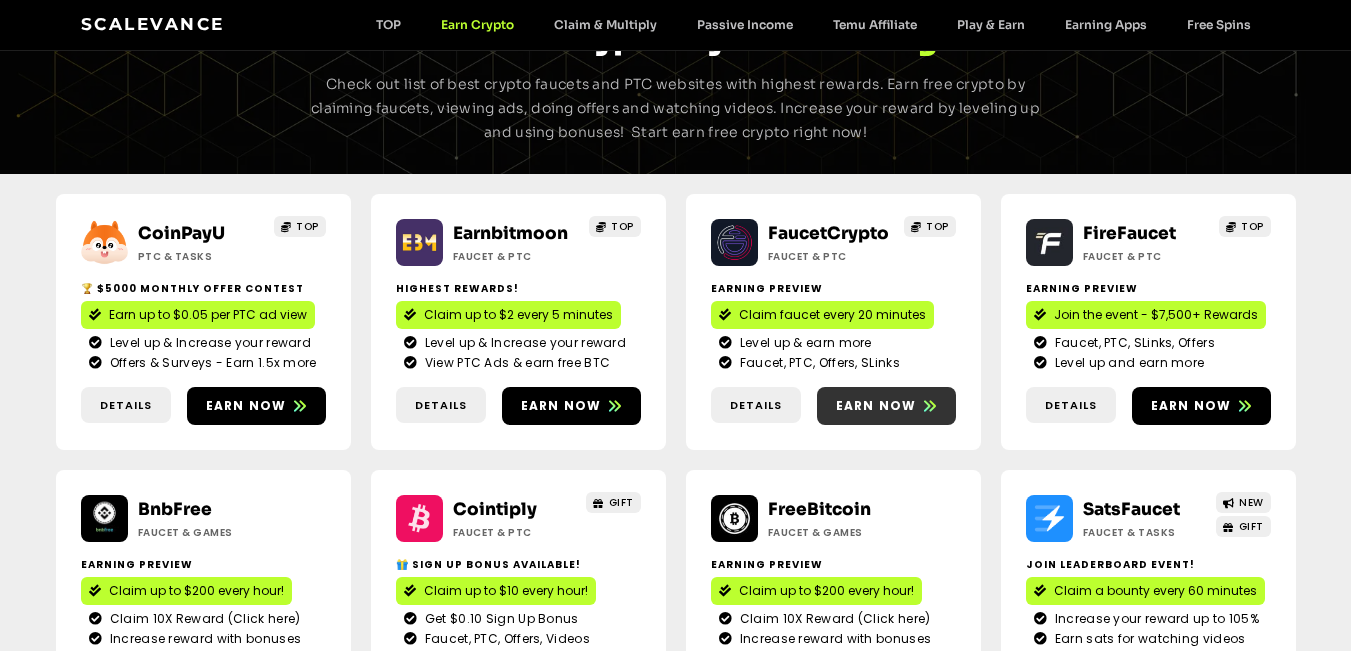 click on "Earn now" at bounding box center [876, 406] 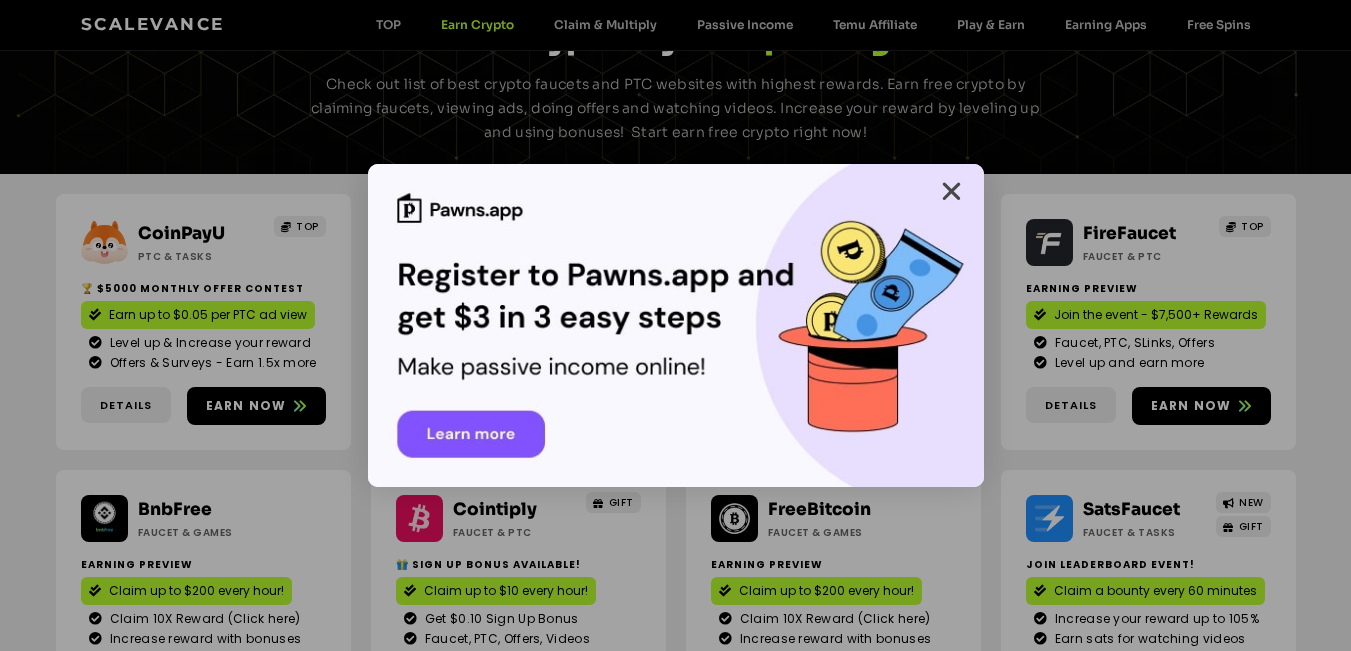 click at bounding box center [951, 191] 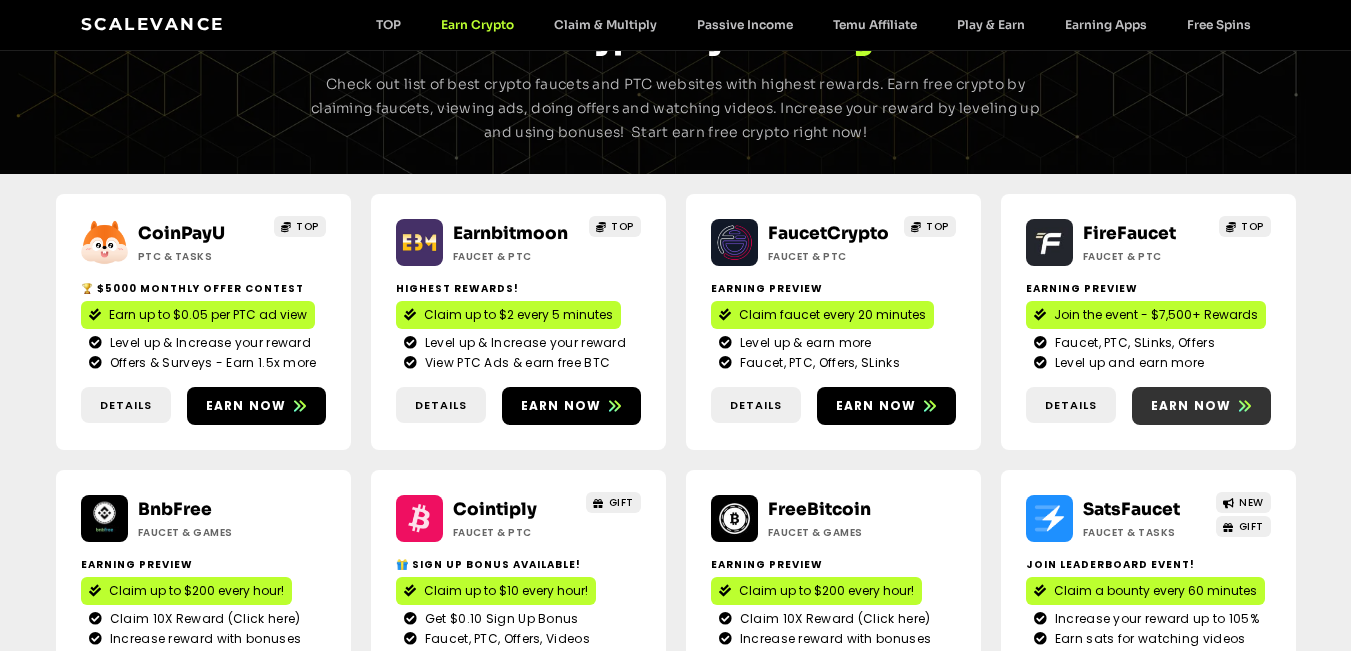 click on "Earn now" at bounding box center (1191, 406) 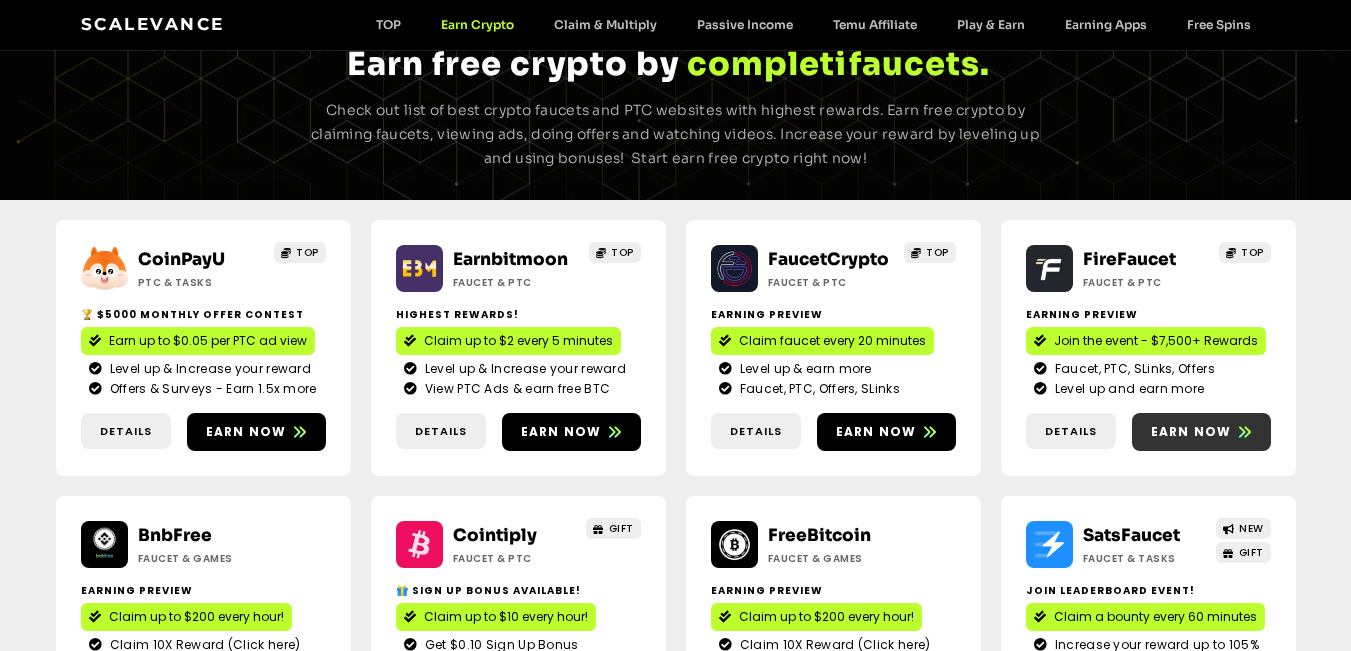 scroll, scrollTop: 0, scrollLeft: 0, axis: both 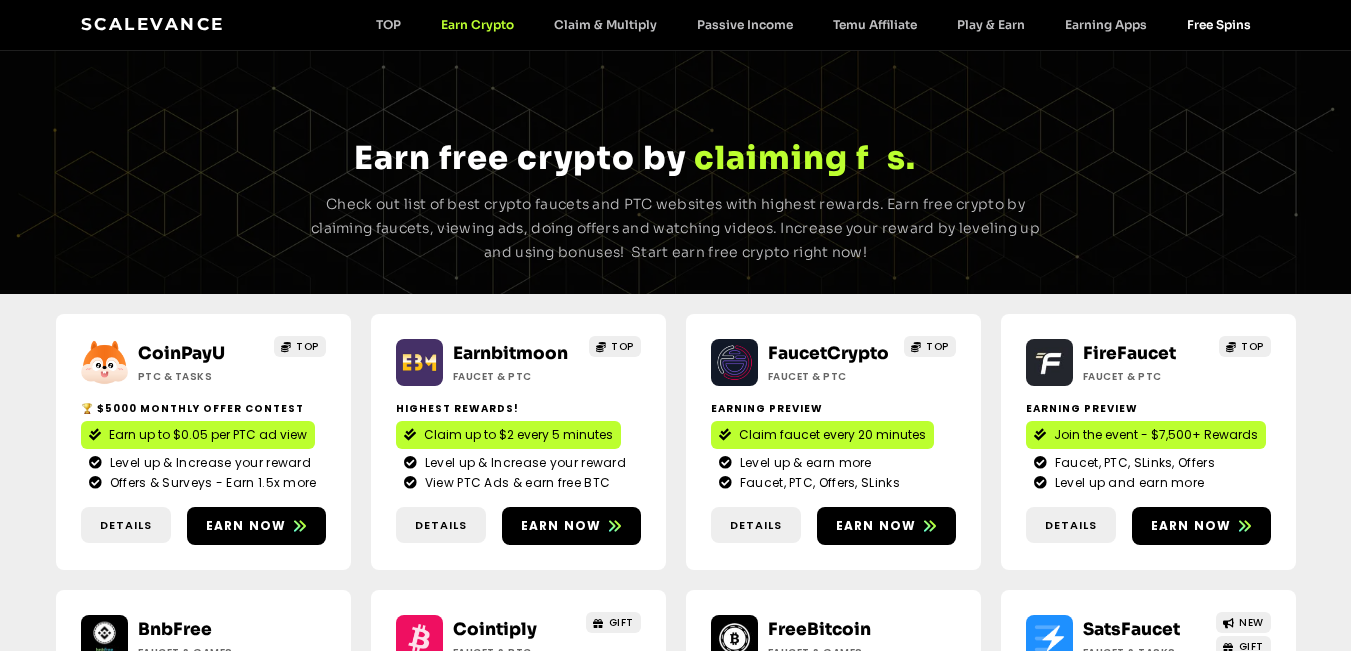 click on "Free Spins" 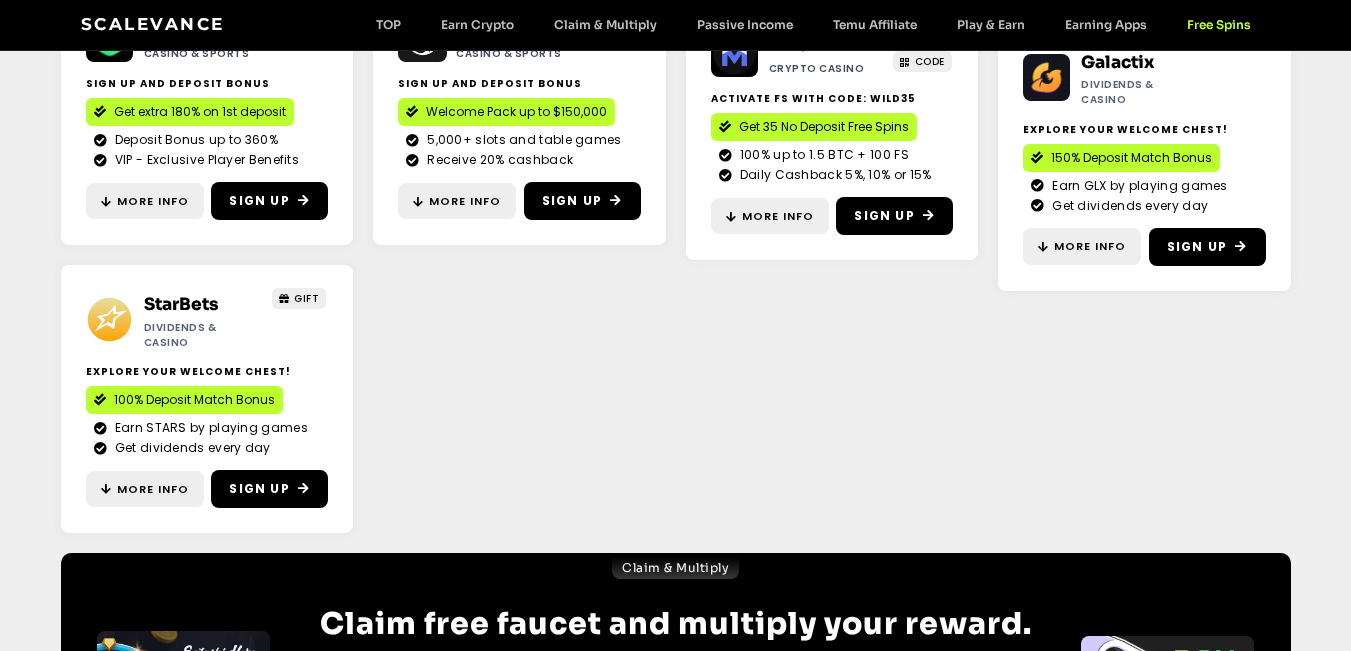 scroll, scrollTop: 960, scrollLeft: 0, axis: vertical 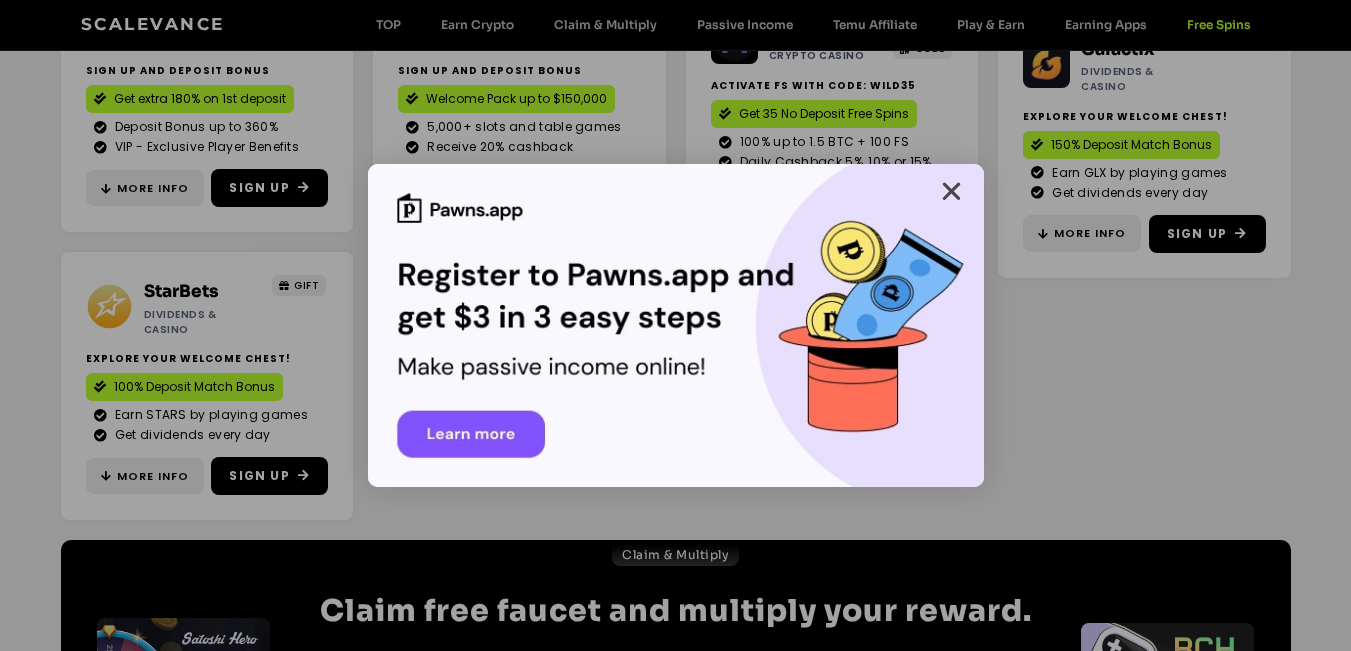 click at bounding box center [951, 191] 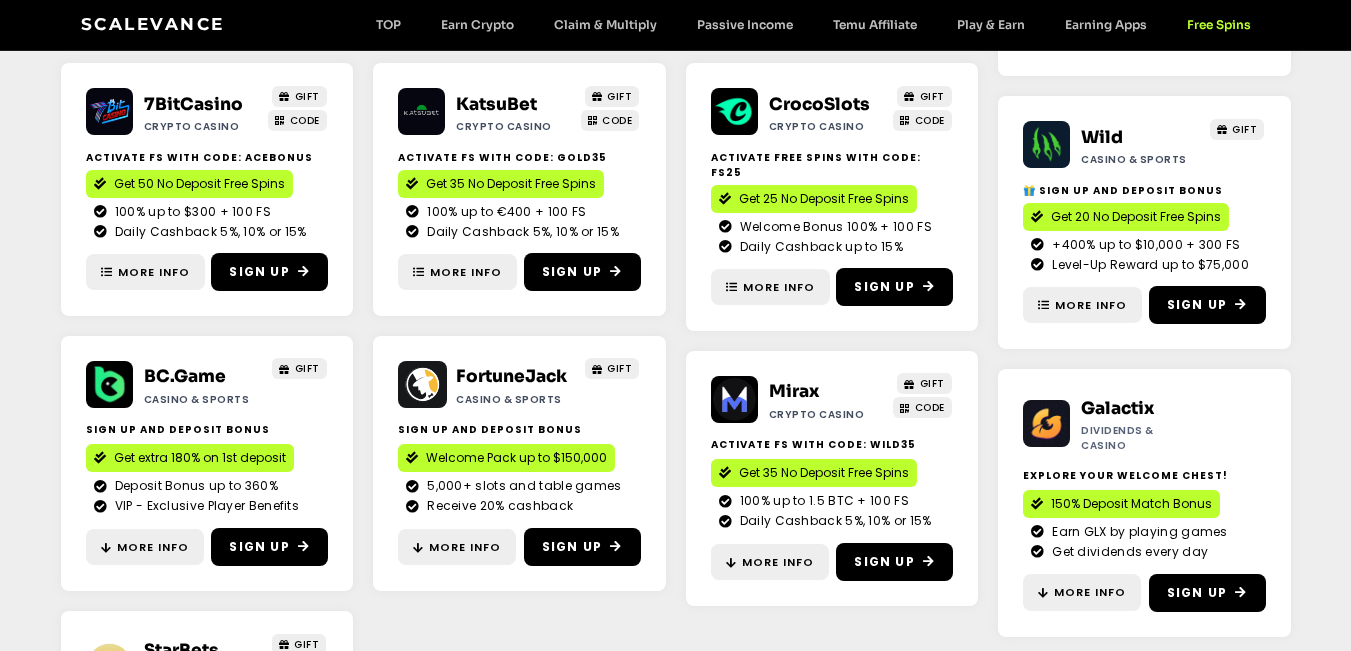scroll, scrollTop: 600, scrollLeft: 0, axis: vertical 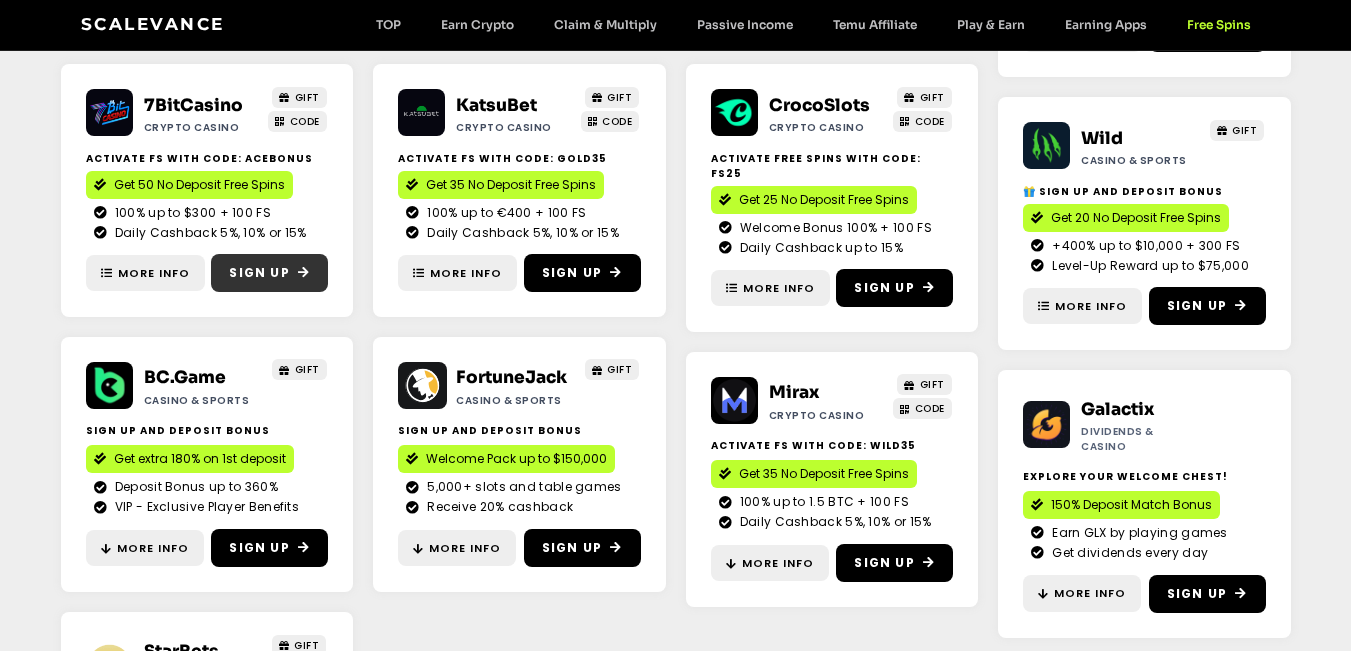 click at bounding box center [304, 273] 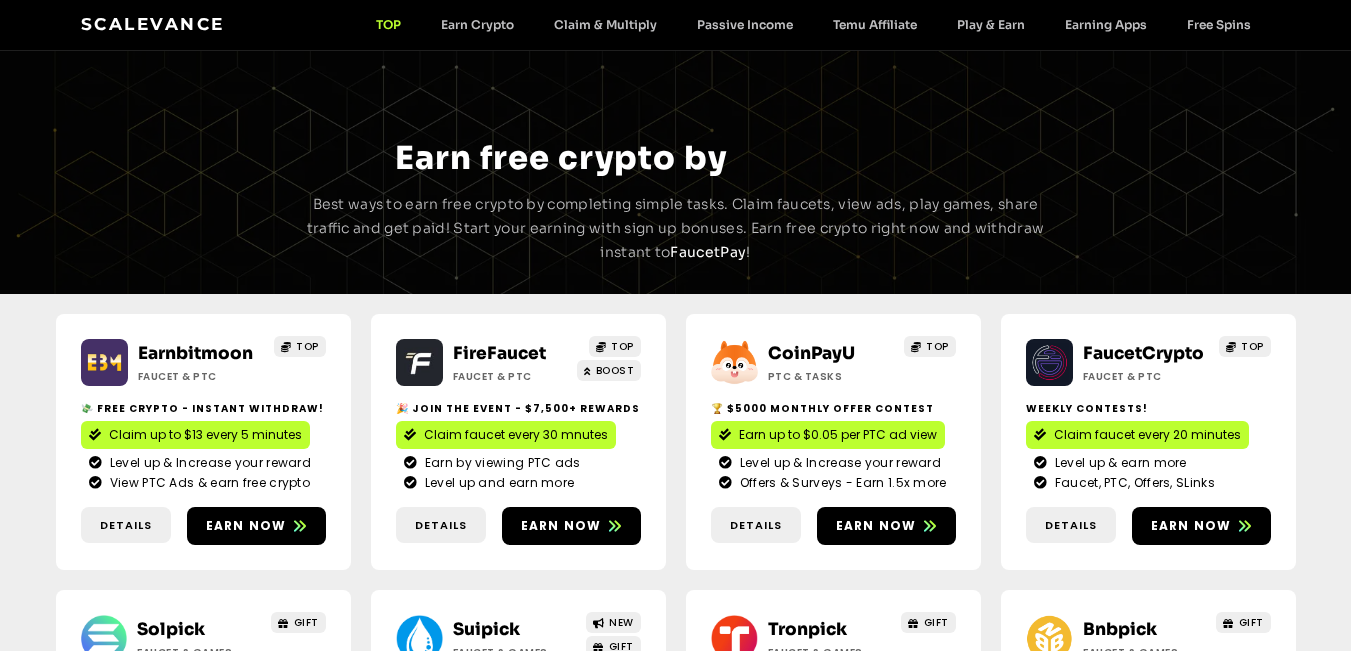 scroll, scrollTop: 0, scrollLeft: 0, axis: both 